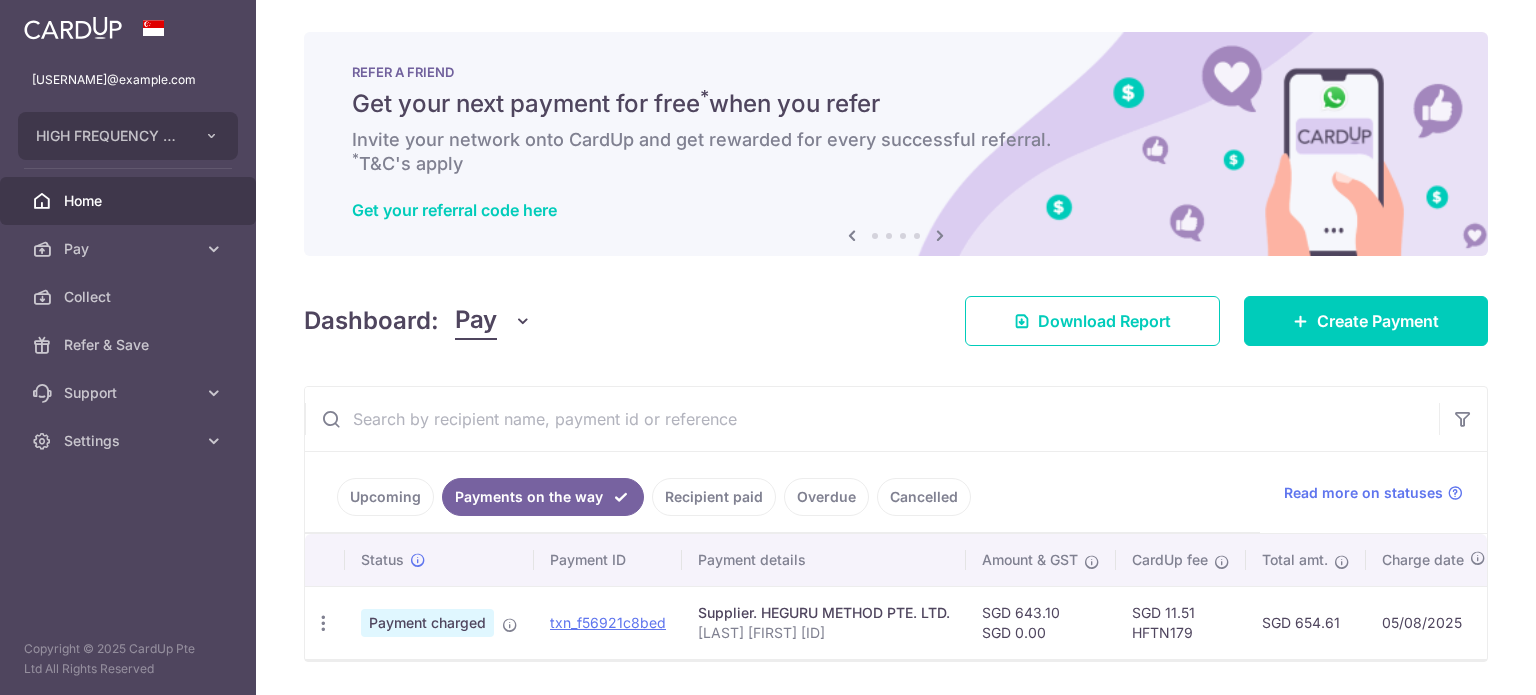 scroll, scrollTop: 0, scrollLeft: 0, axis: both 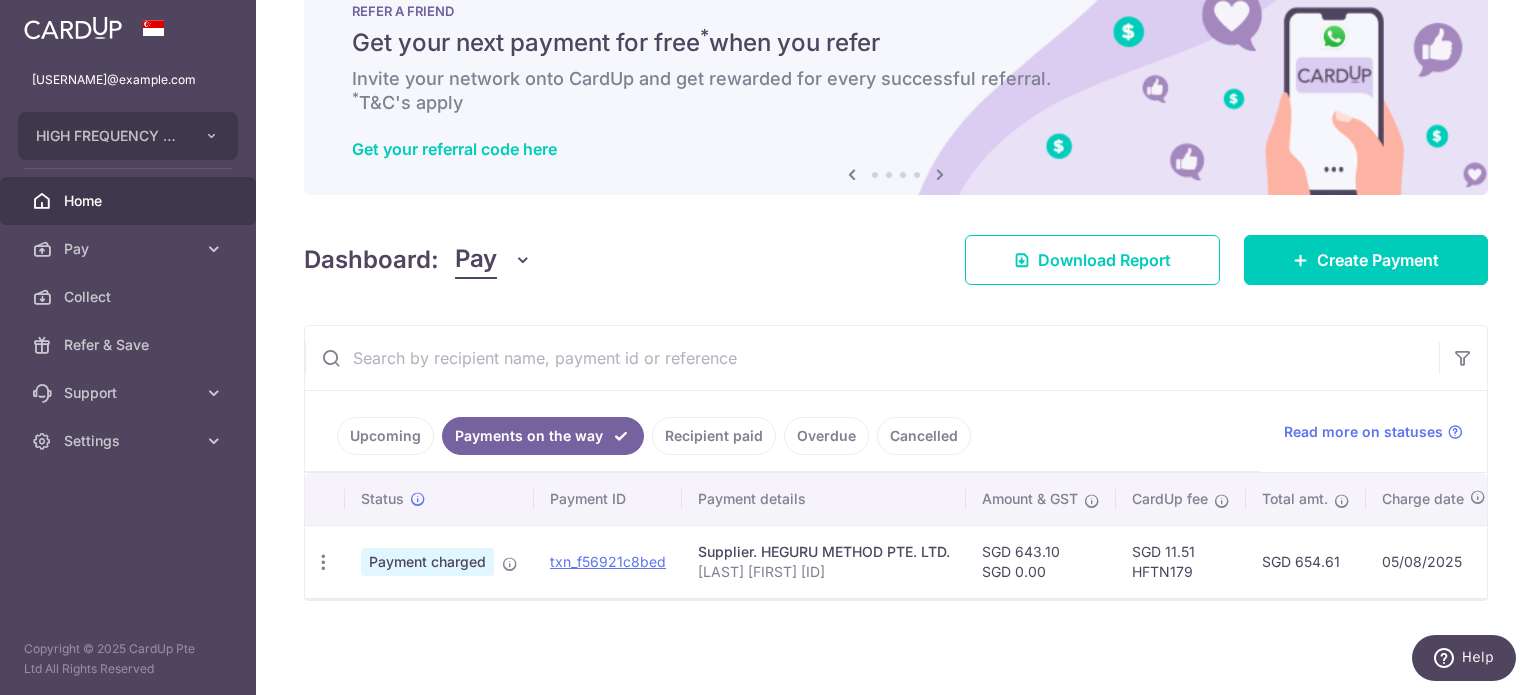 click on "Home" at bounding box center [130, 201] 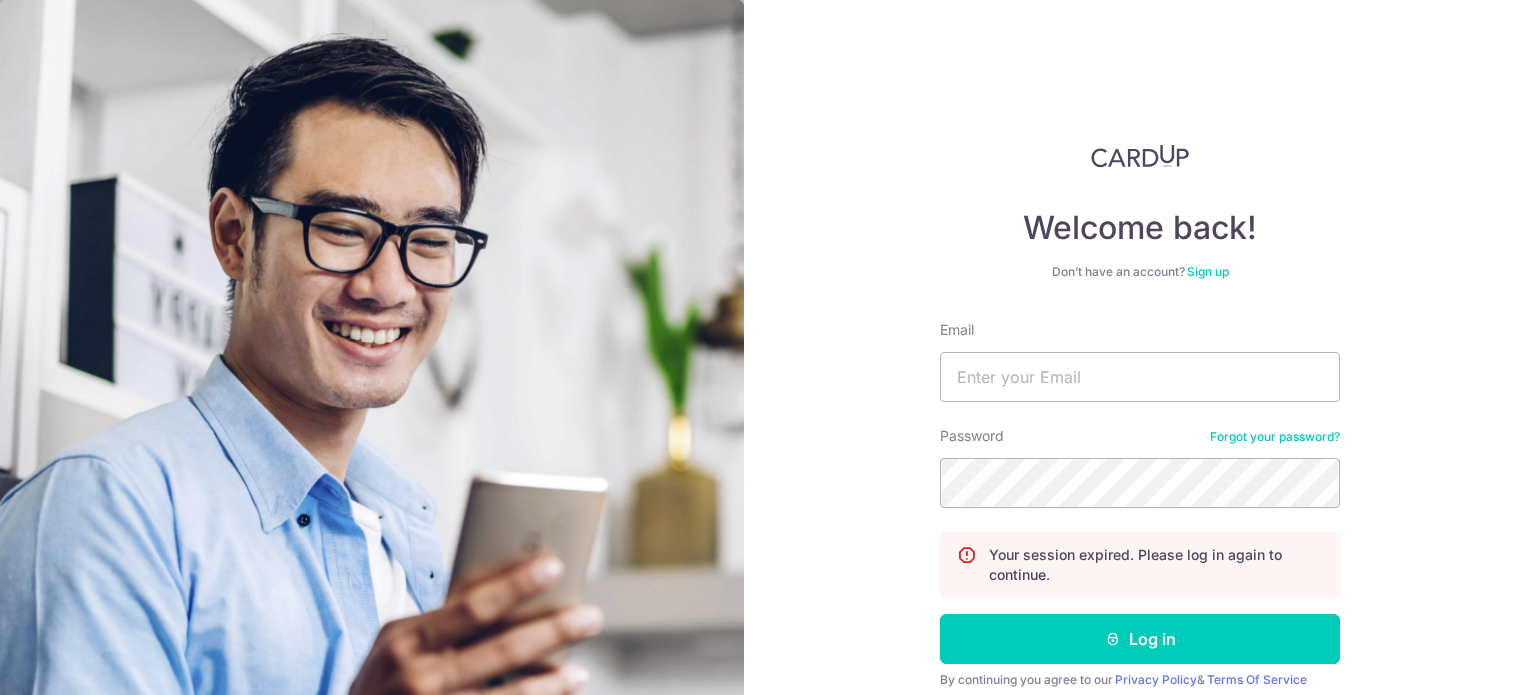 scroll, scrollTop: 0, scrollLeft: 0, axis: both 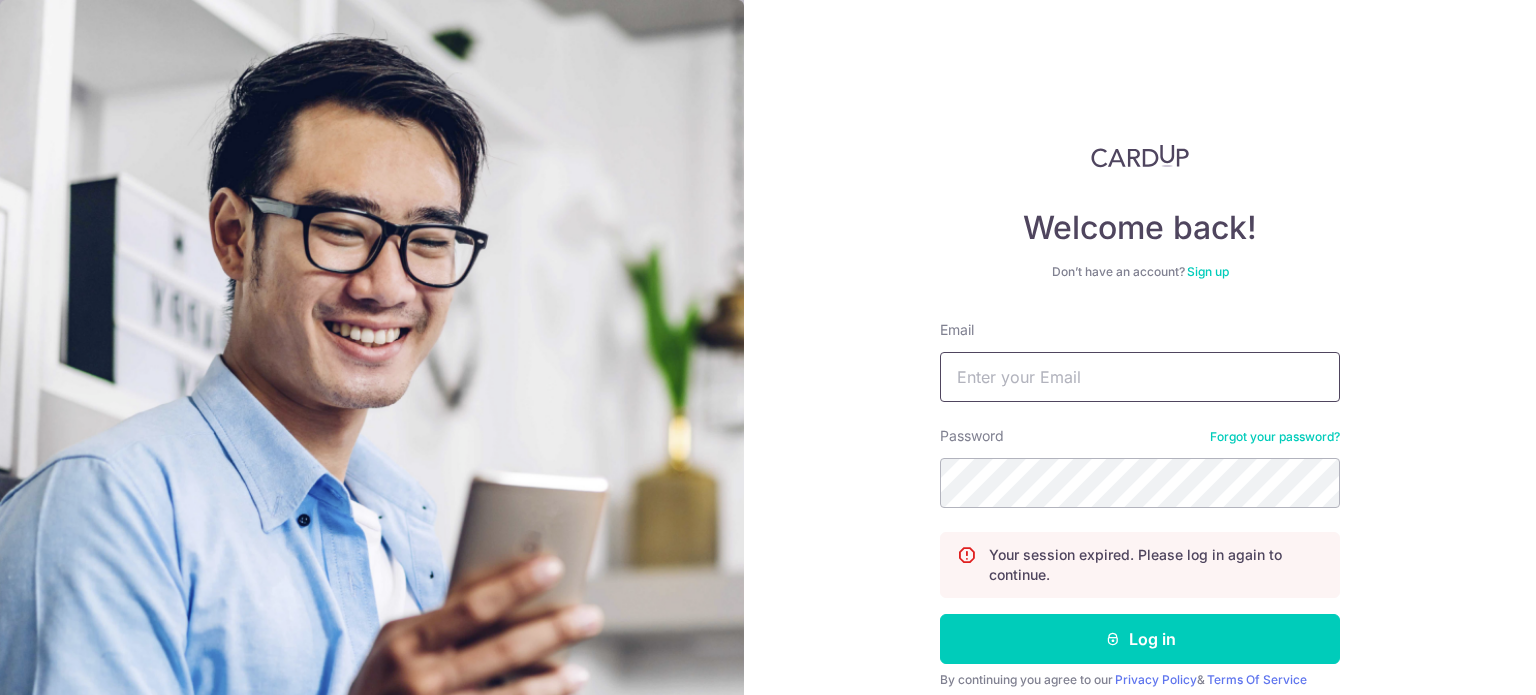 click on "Email" at bounding box center (1140, 377) 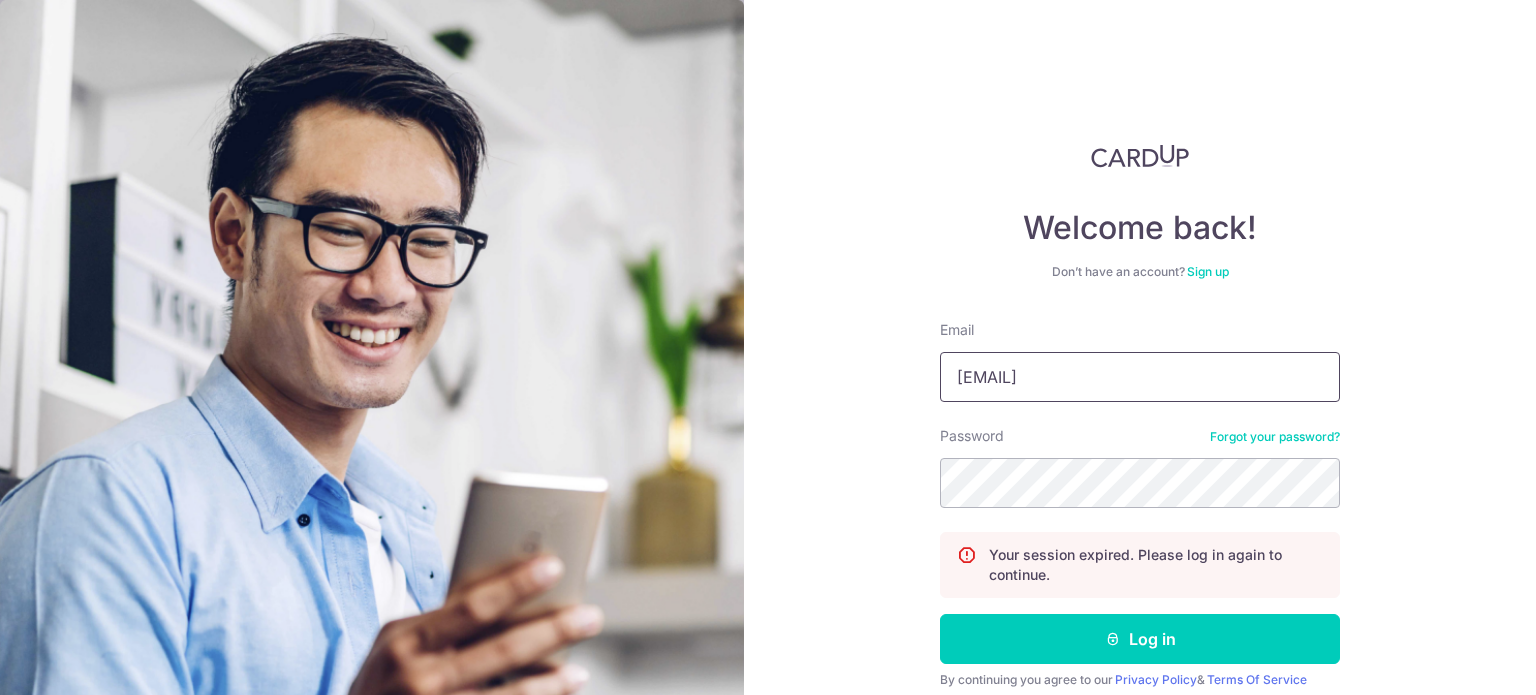 type on "Vps@tradingfxvps.com" 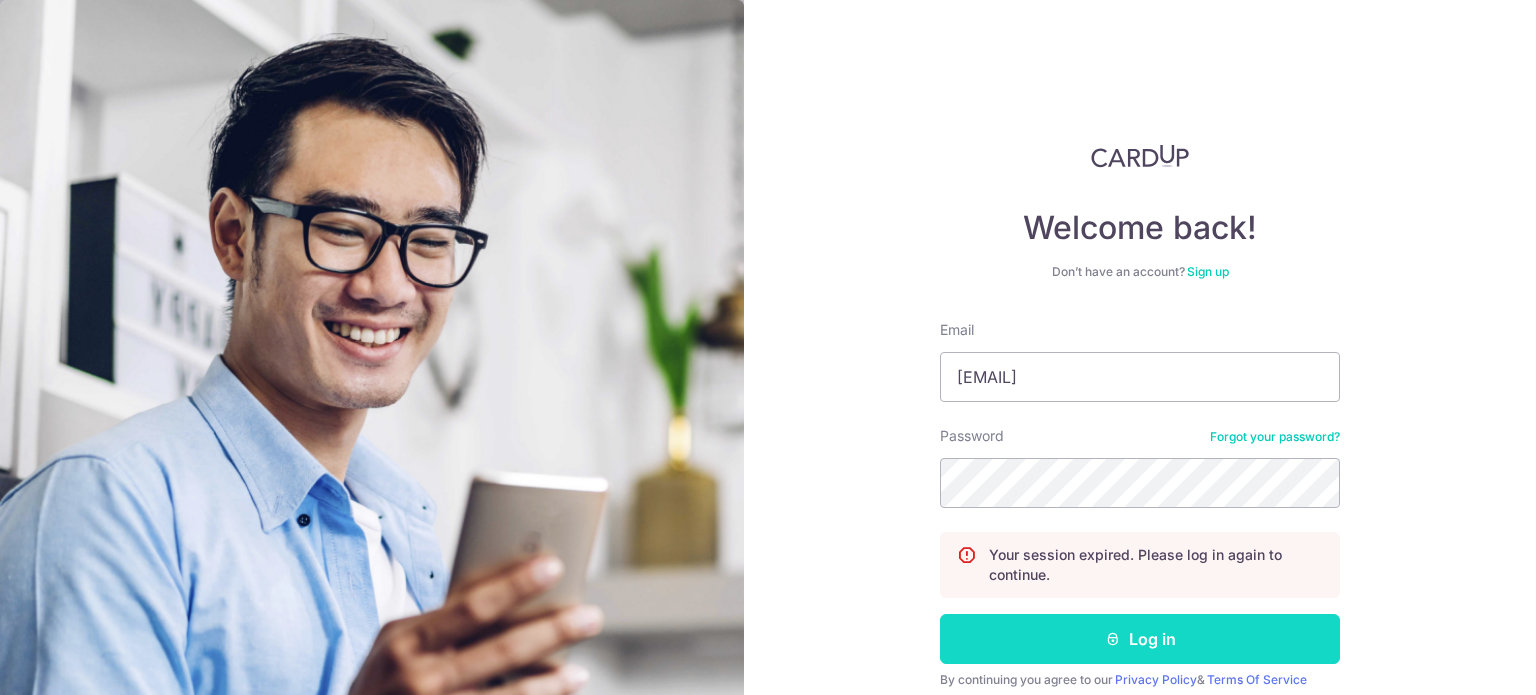 click on "Log in" at bounding box center [1140, 639] 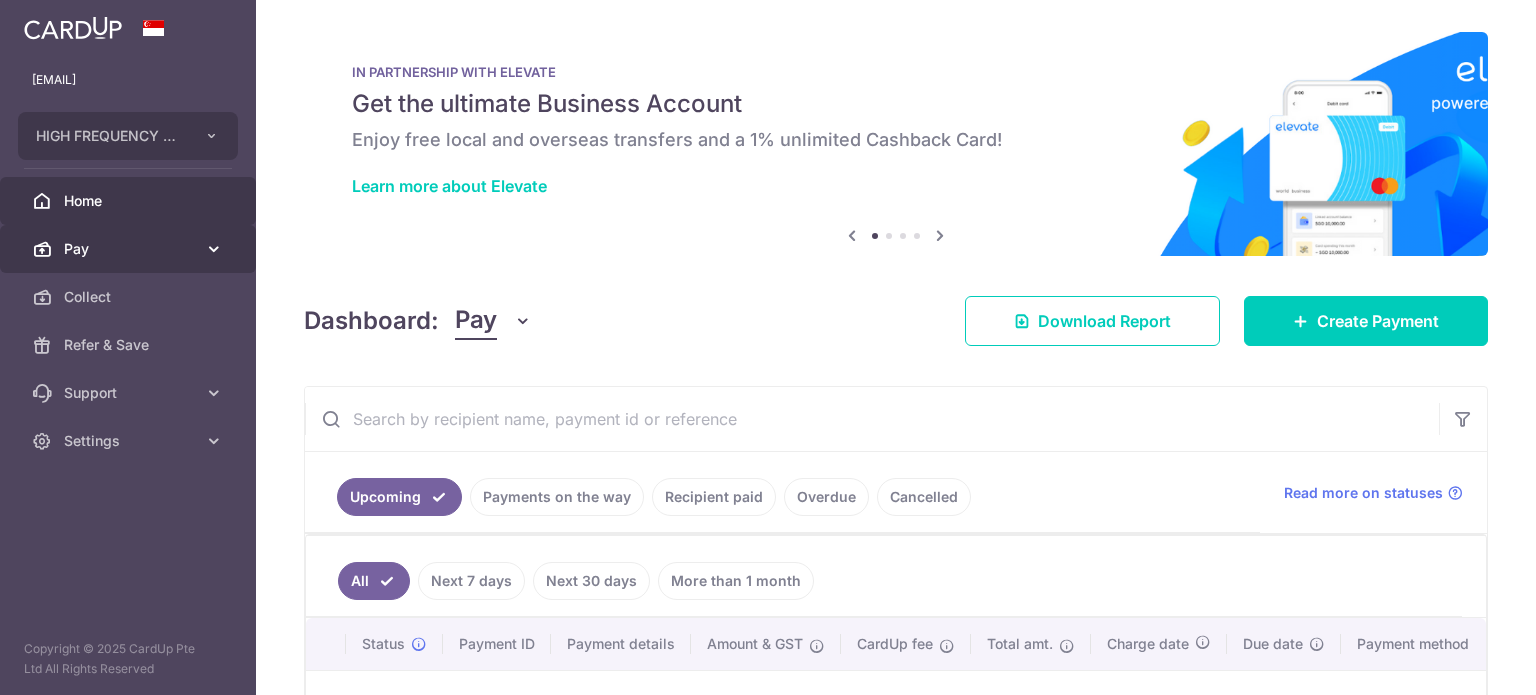 scroll, scrollTop: 0, scrollLeft: 0, axis: both 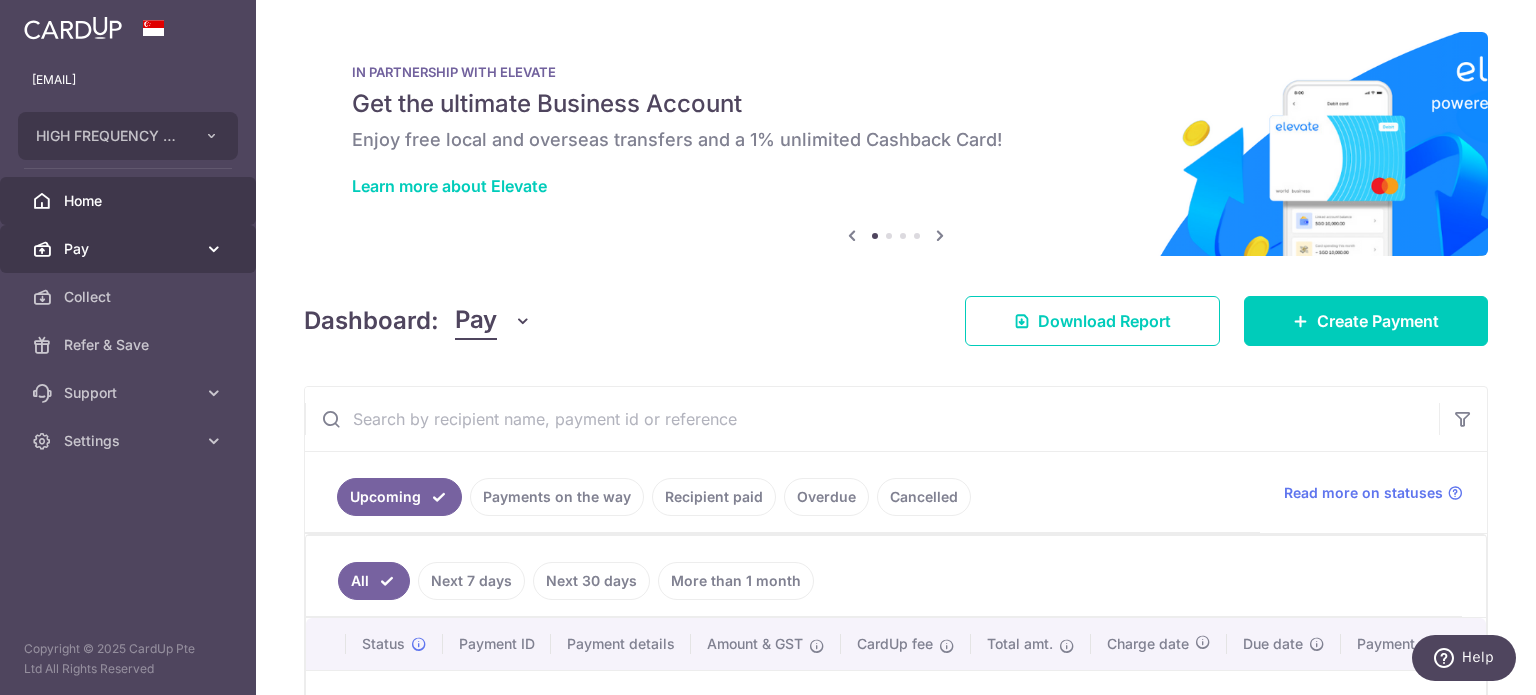 click on "Pay" at bounding box center (128, 249) 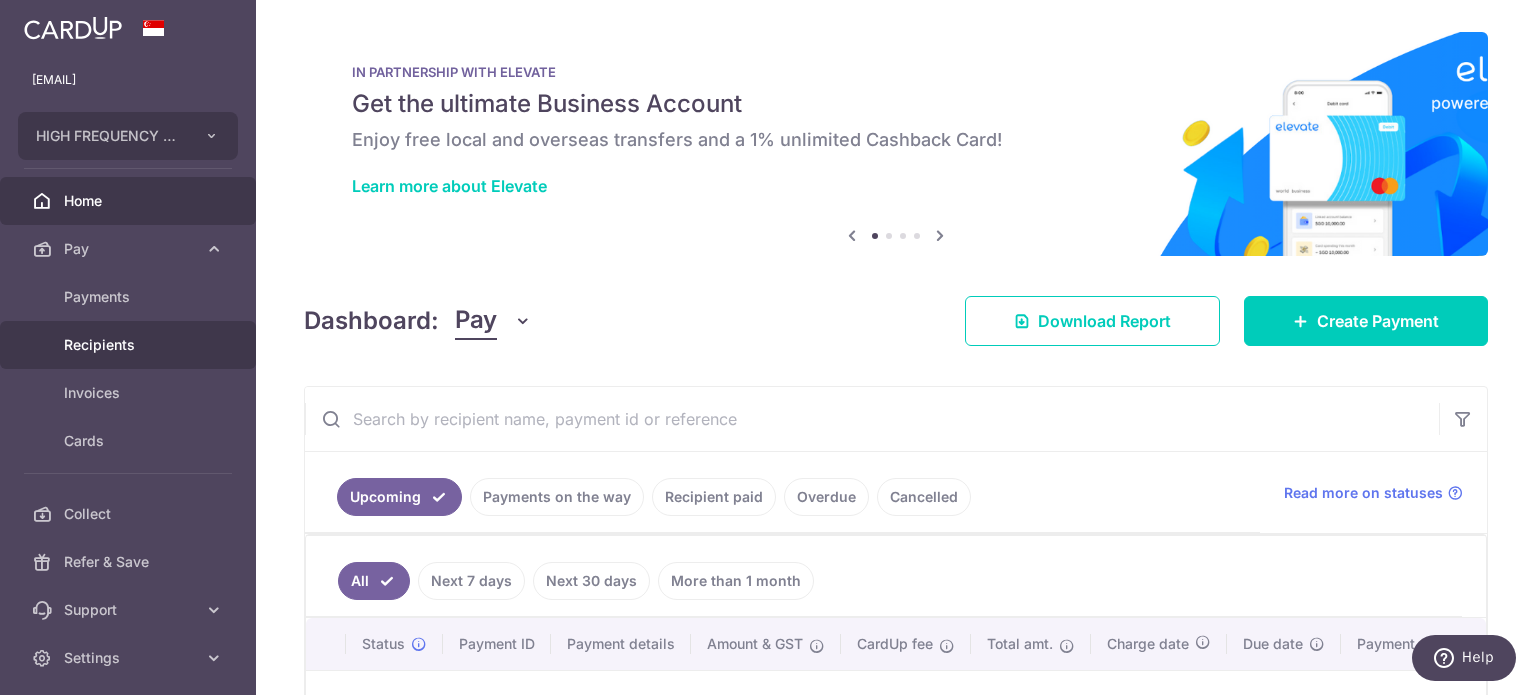 click on "Recipients" at bounding box center (130, 345) 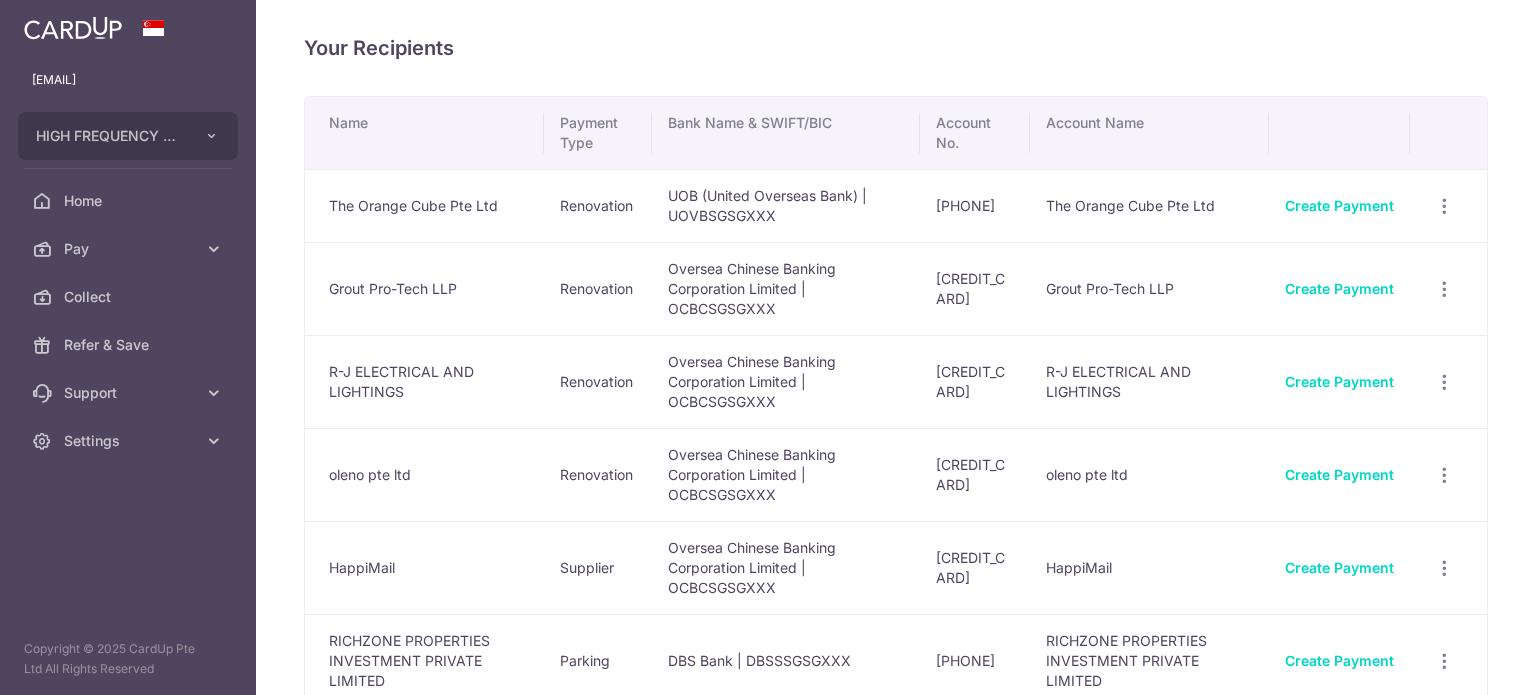 scroll, scrollTop: 0, scrollLeft: 0, axis: both 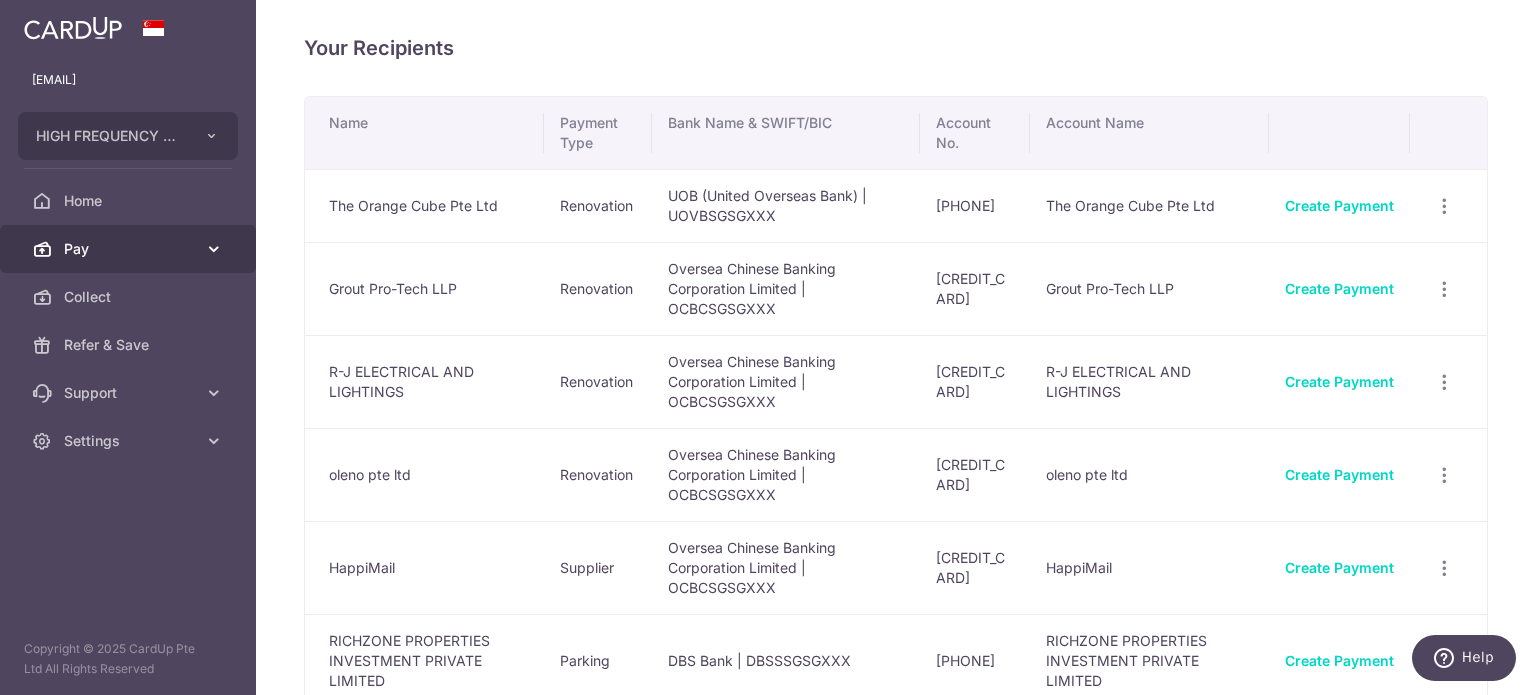 click on "Pay" at bounding box center [130, 249] 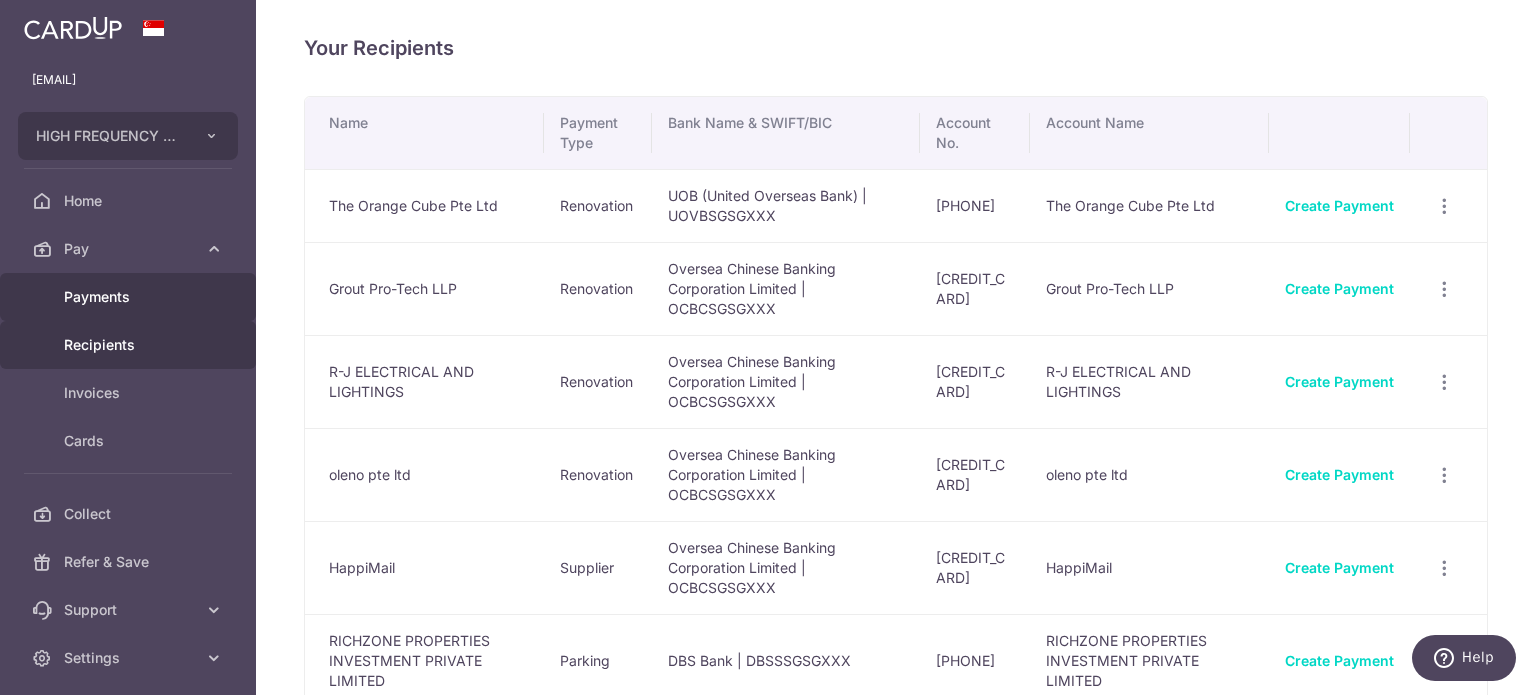 click on "Payments" at bounding box center [130, 297] 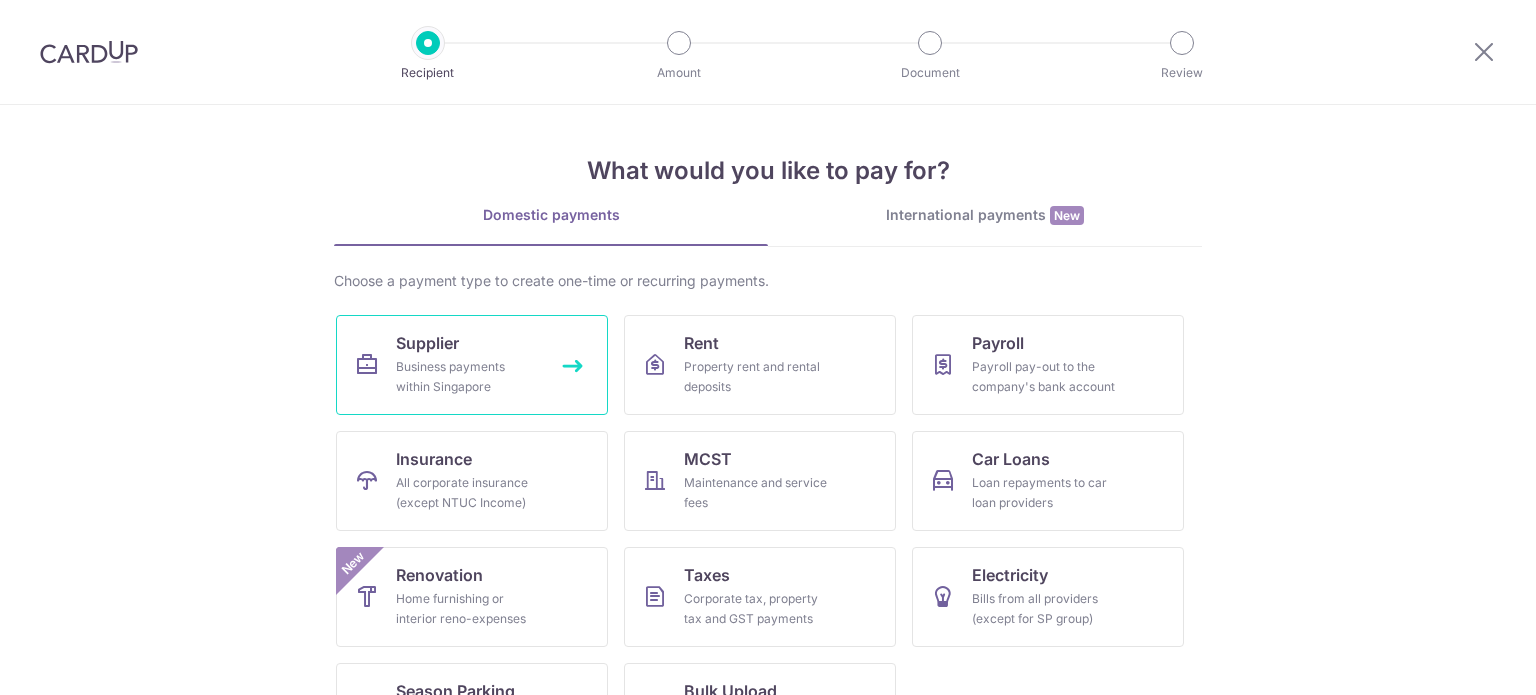 scroll, scrollTop: 0, scrollLeft: 0, axis: both 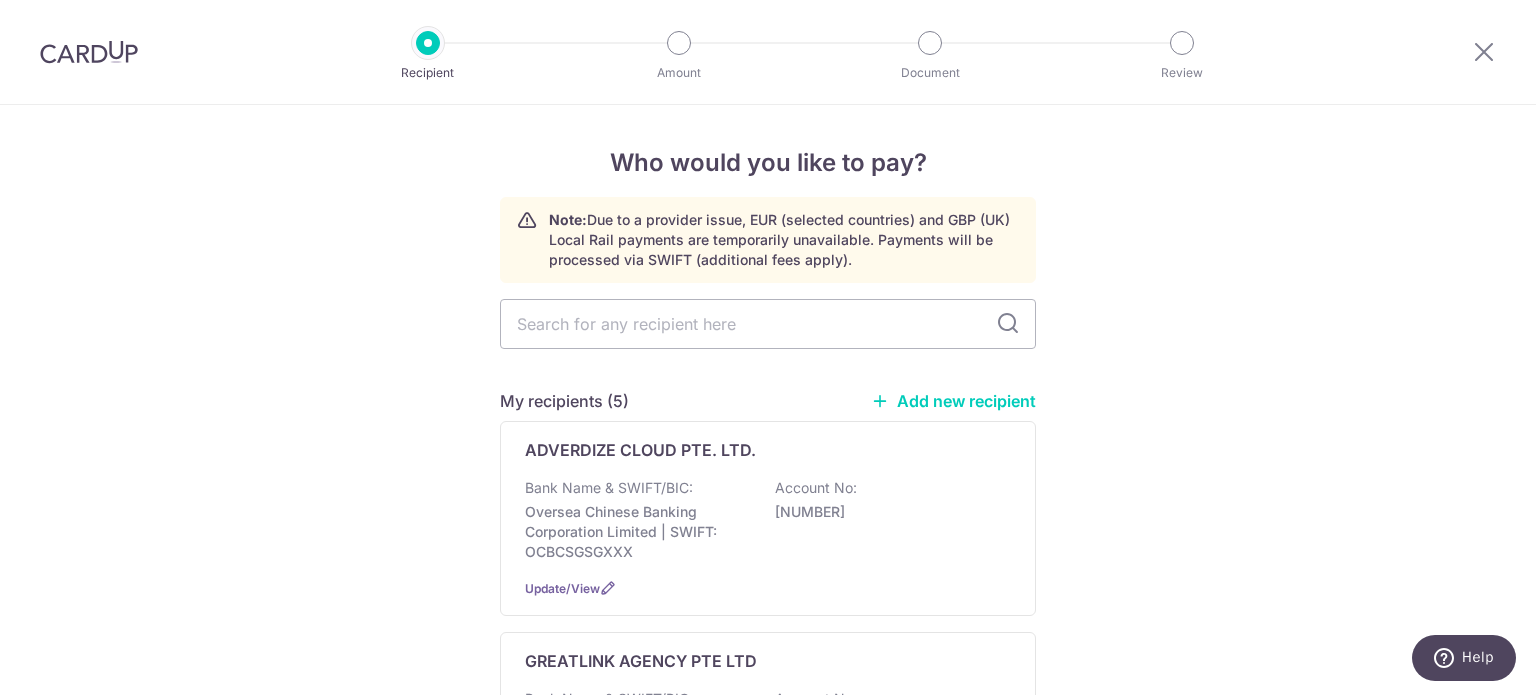 click on "Add new recipient" at bounding box center (953, 401) 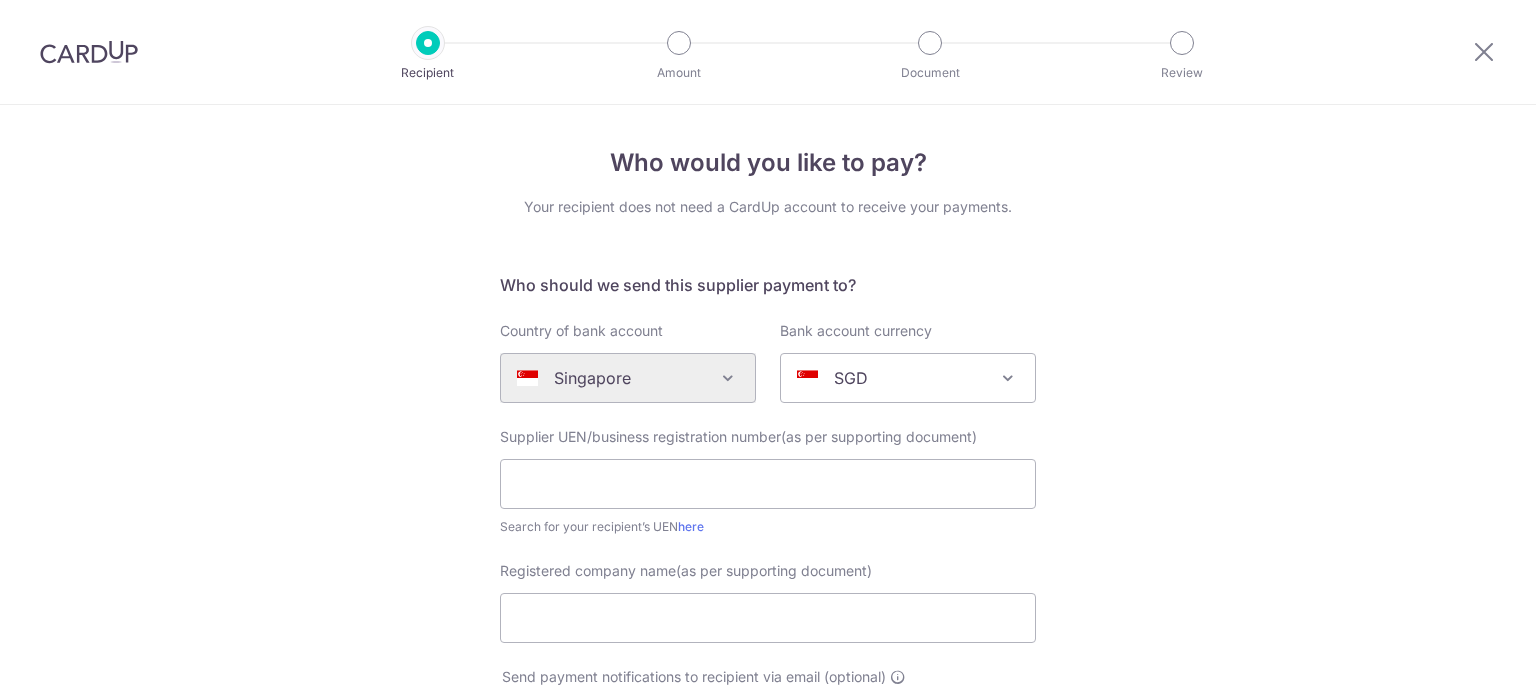 scroll, scrollTop: 0, scrollLeft: 0, axis: both 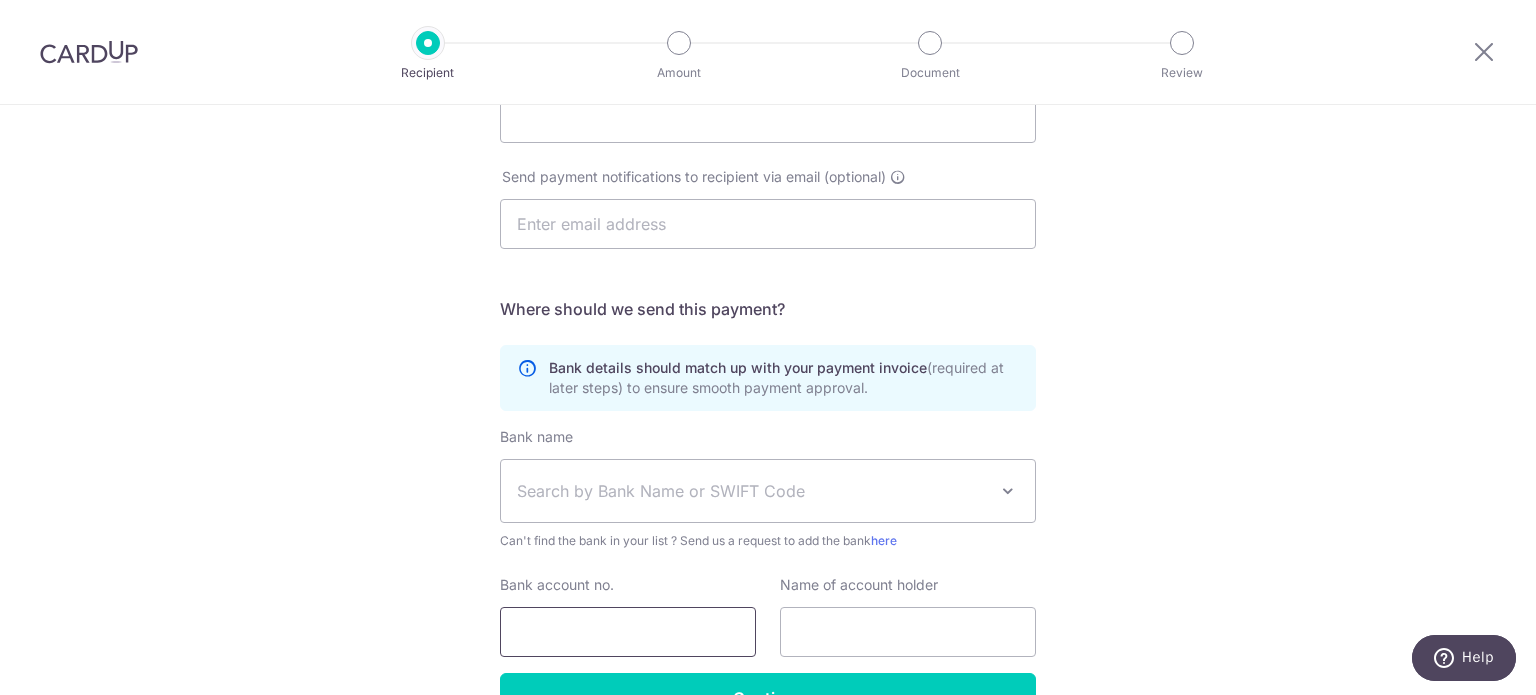 click on "Bank account no." at bounding box center (628, 632) 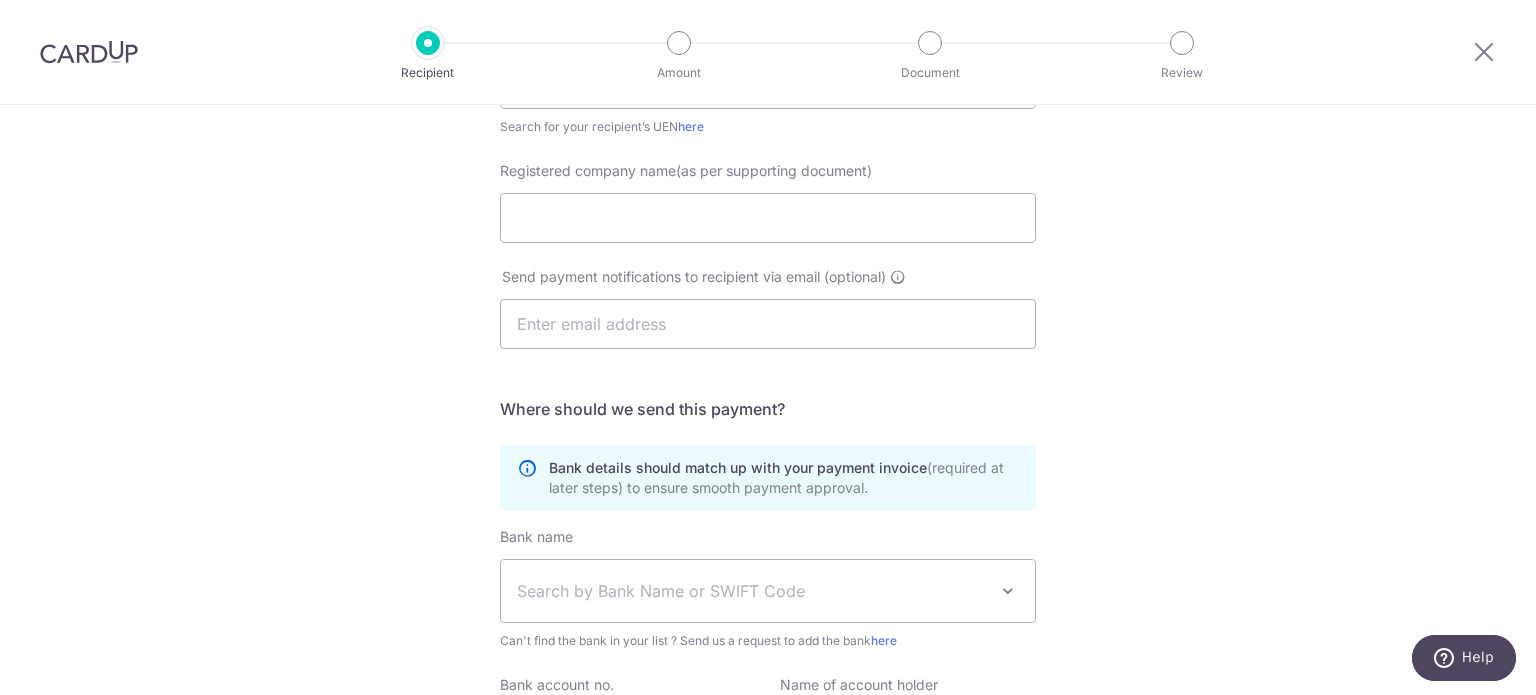 scroll, scrollTop: 200, scrollLeft: 0, axis: vertical 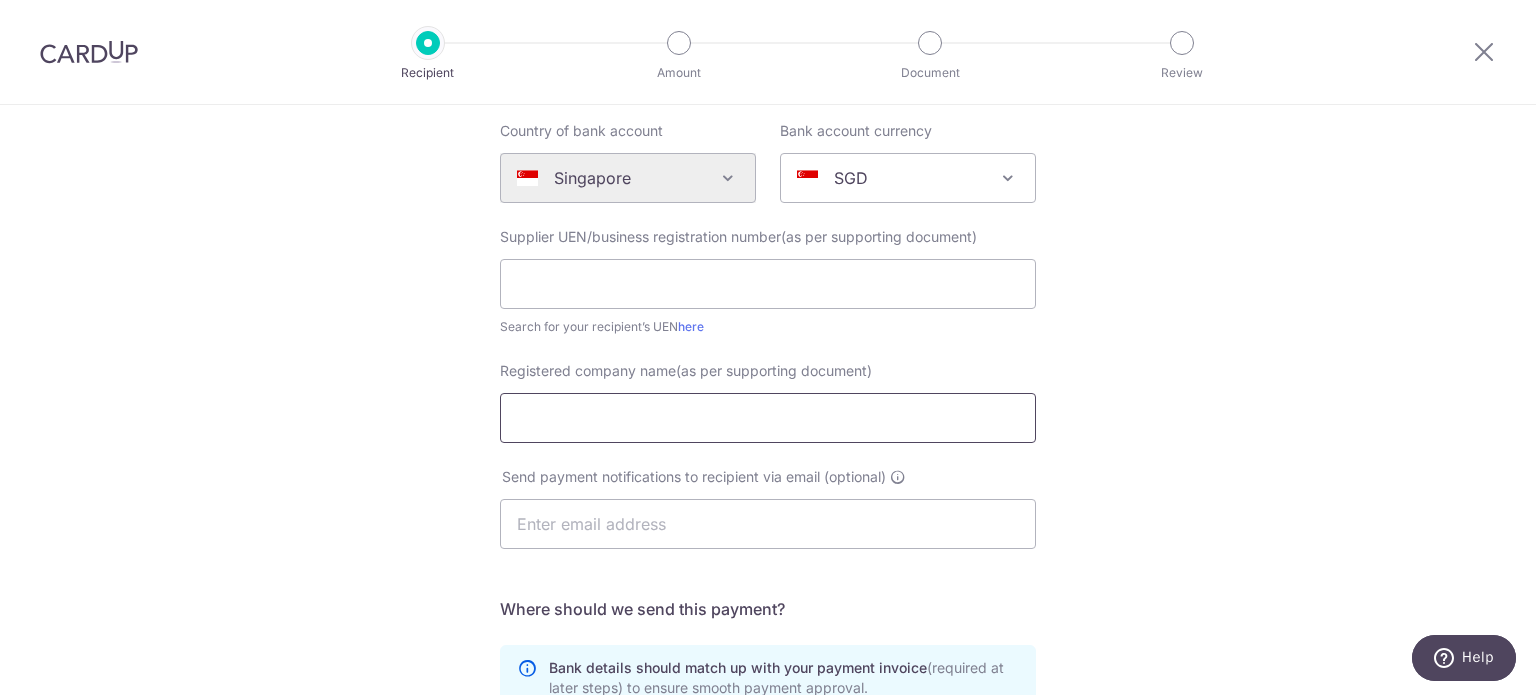 click on "Registered company name(as per supporting document)" at bounding box center (768, 418) 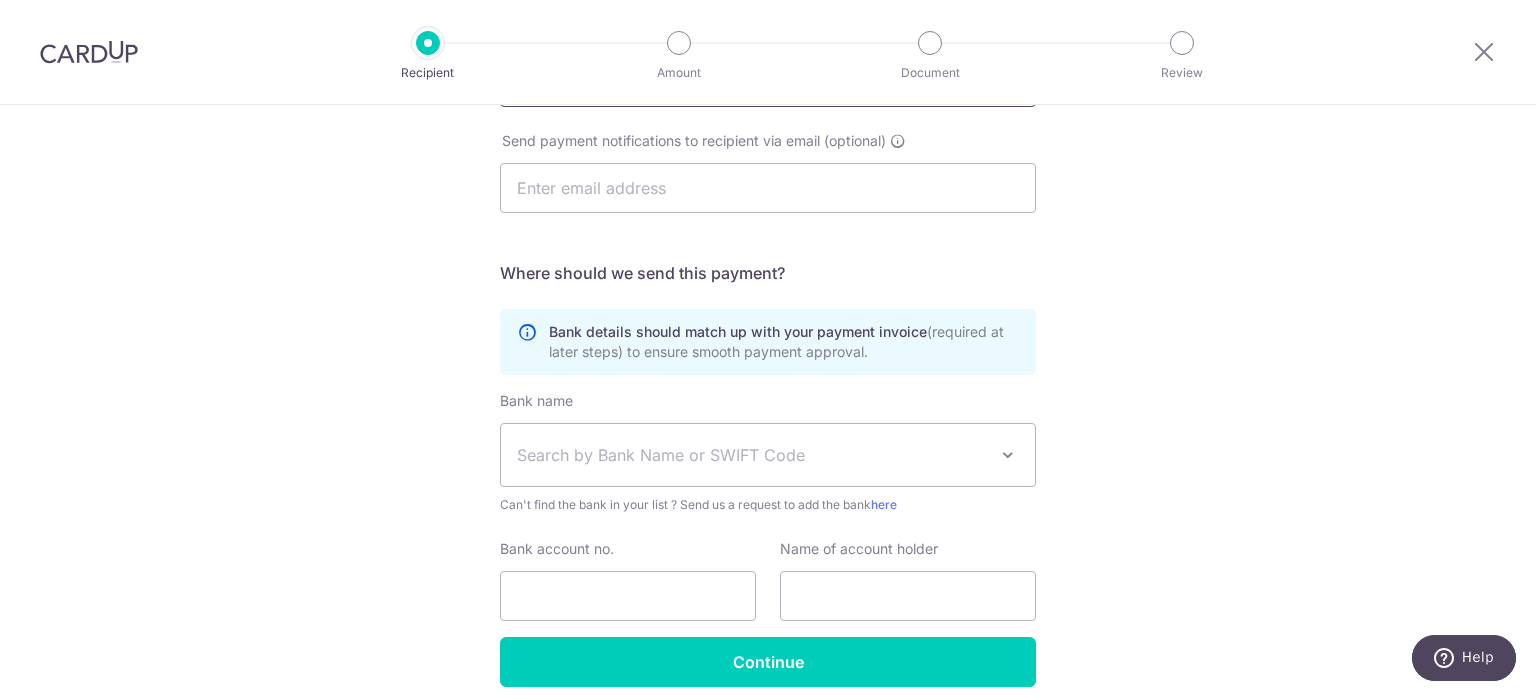 scroll, scrollTop: 620, scrollLeft: 0, axis: vertical 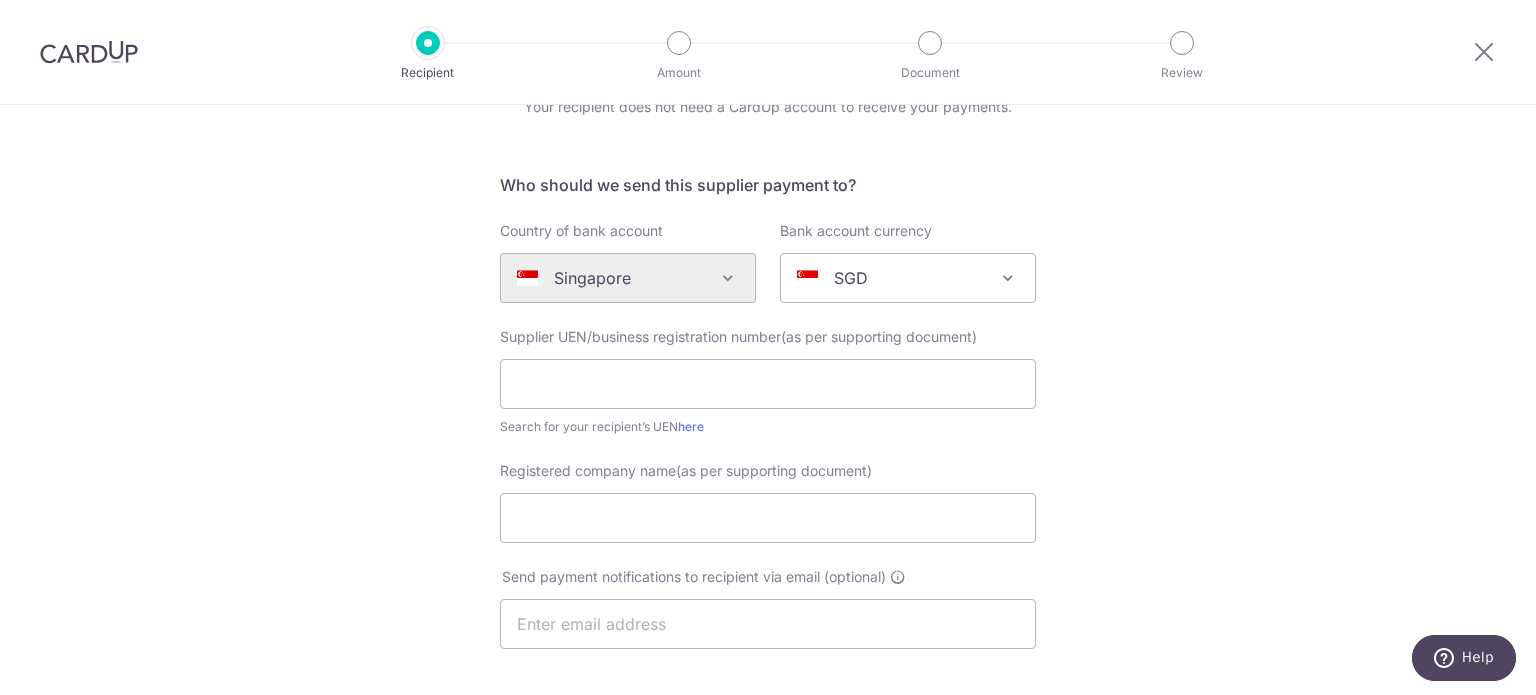 click on "Supplier UEN/business registration number(as per supporting document)
Search for your recipient’s UEN  here" at bounding box center [768, 382] 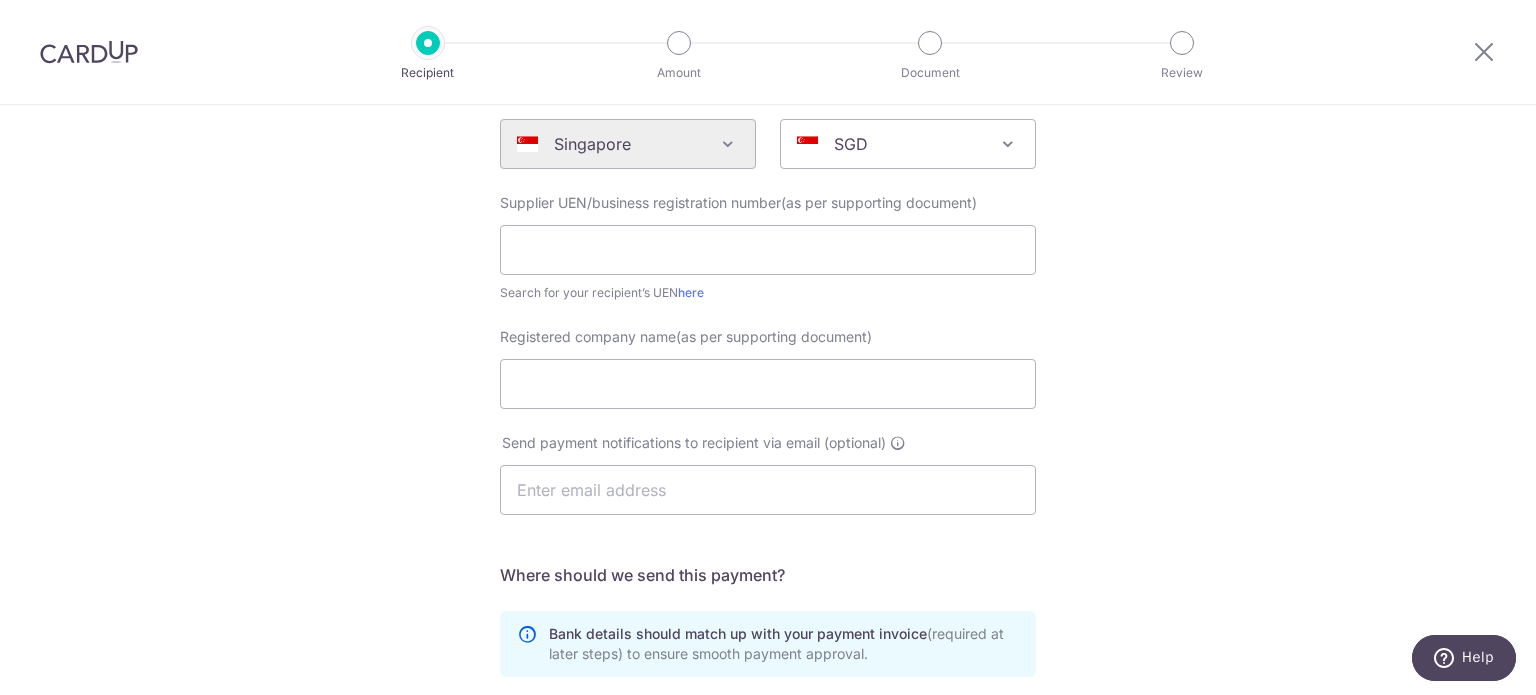 scroll, scrollTop: 200, scrollLeft: 0, axis: vertical 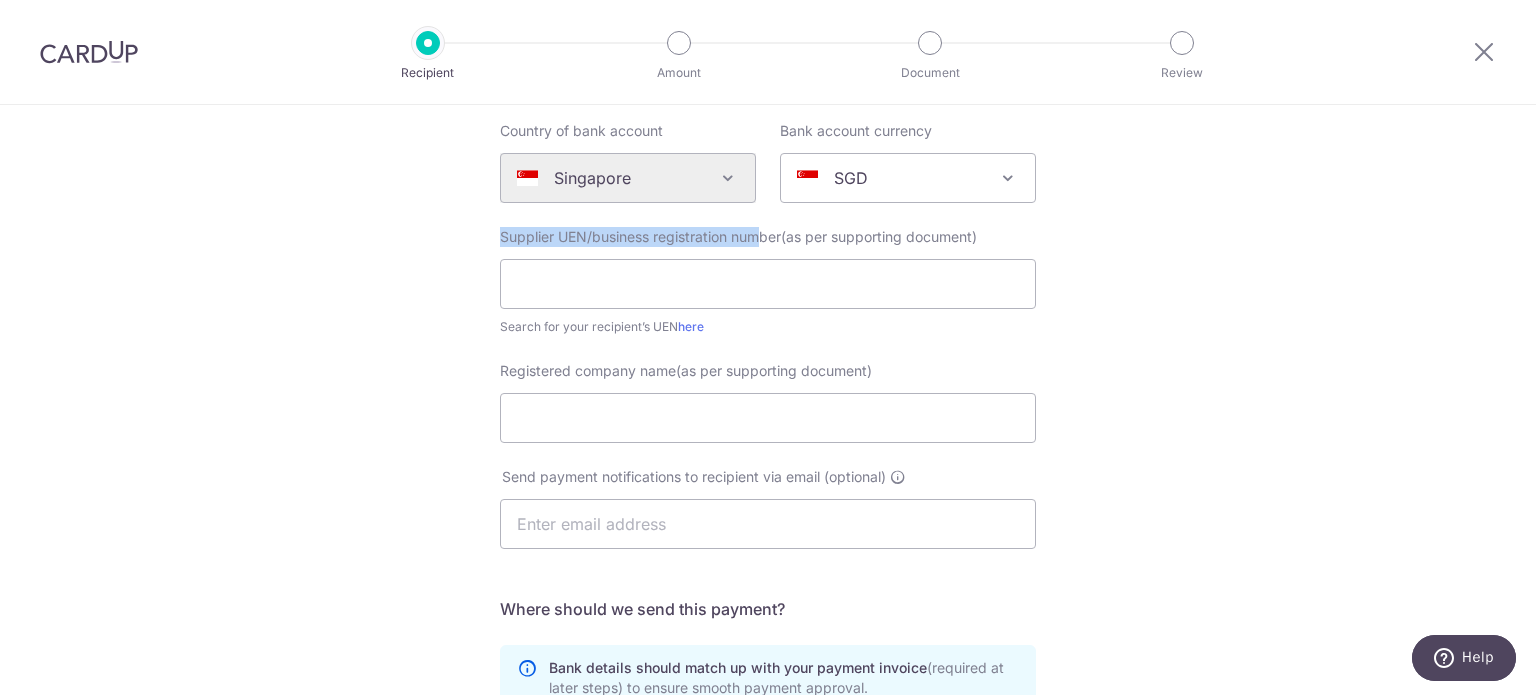 drag, startPoint x: 491, startPoint y: 239, endPoint x: 761, endPoint y: 238, distance: 270.00186 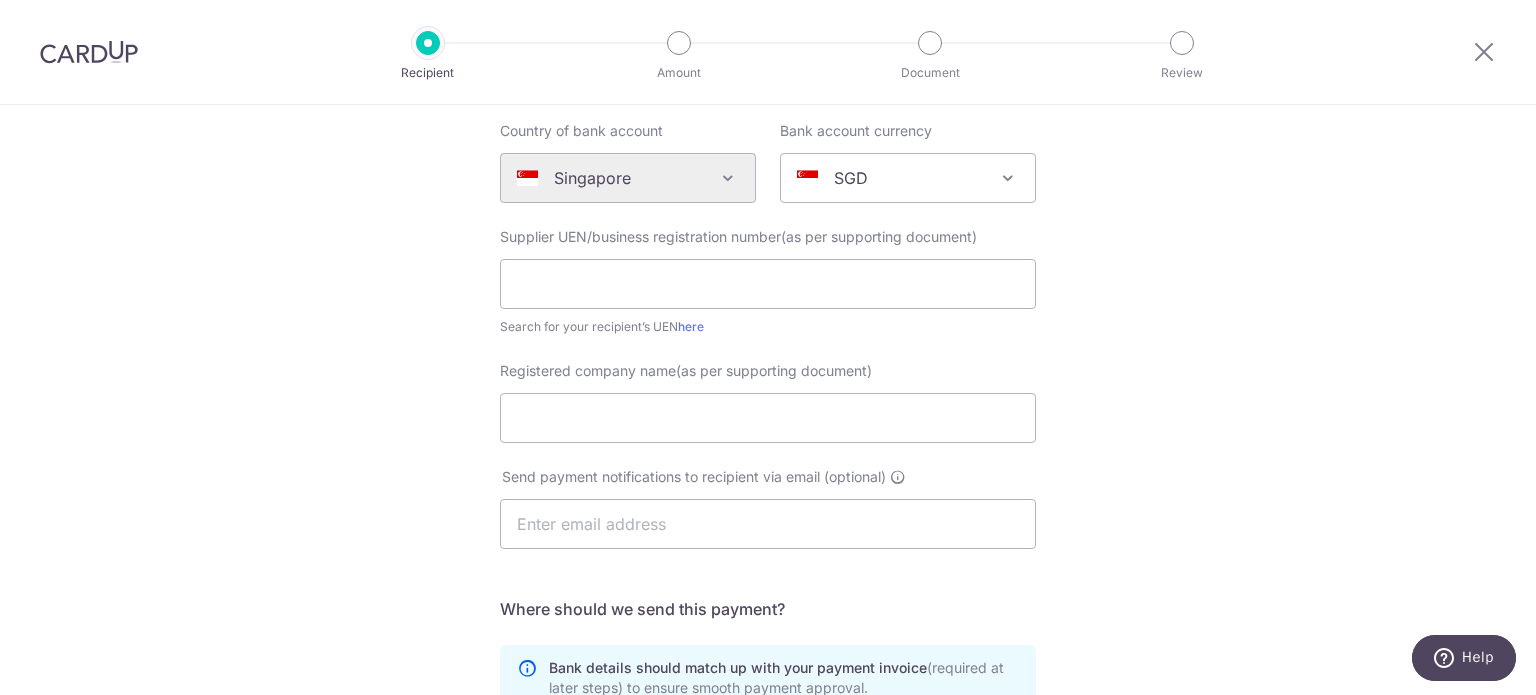 click on "Send payment notifications to recipient via email (optional)" at bounding box center [694, 477] 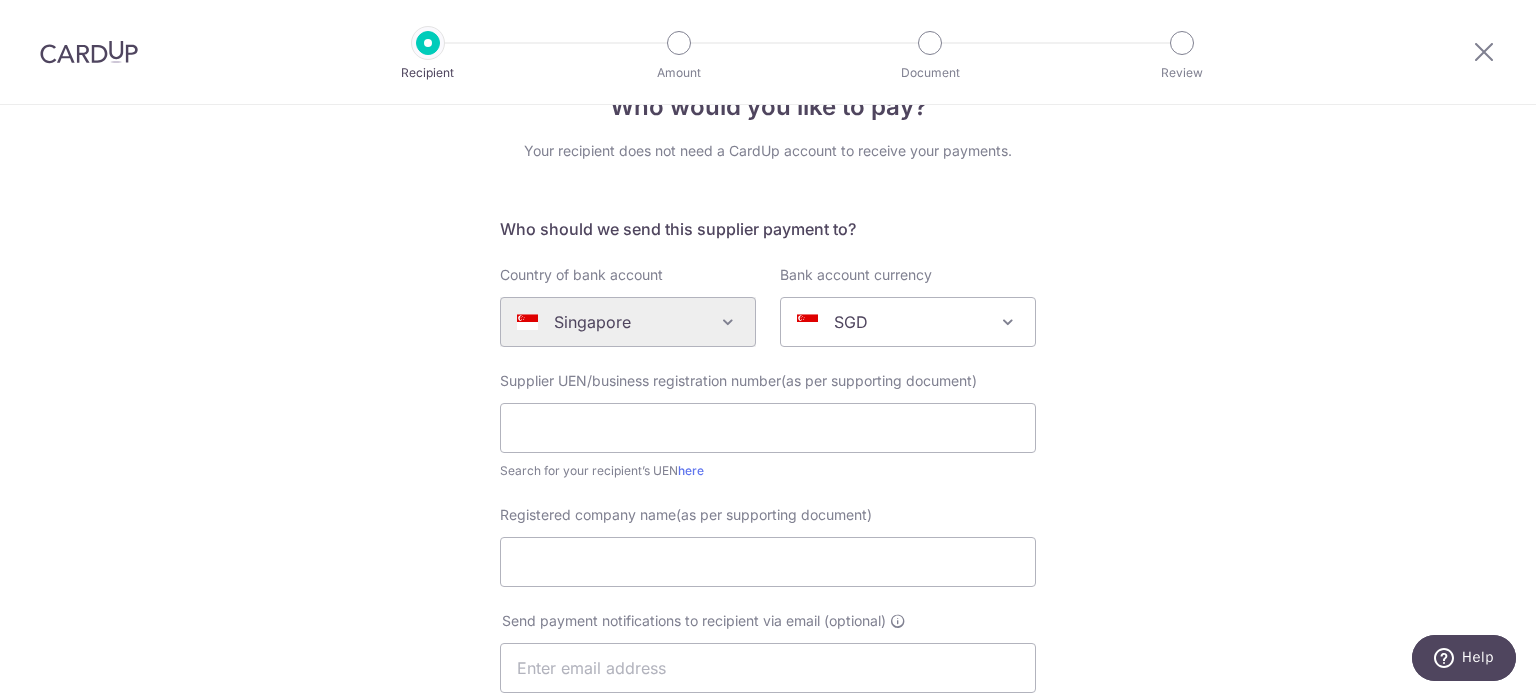 scroll, scrollTop: 20, scrollLeft: 0, axis: vertical 